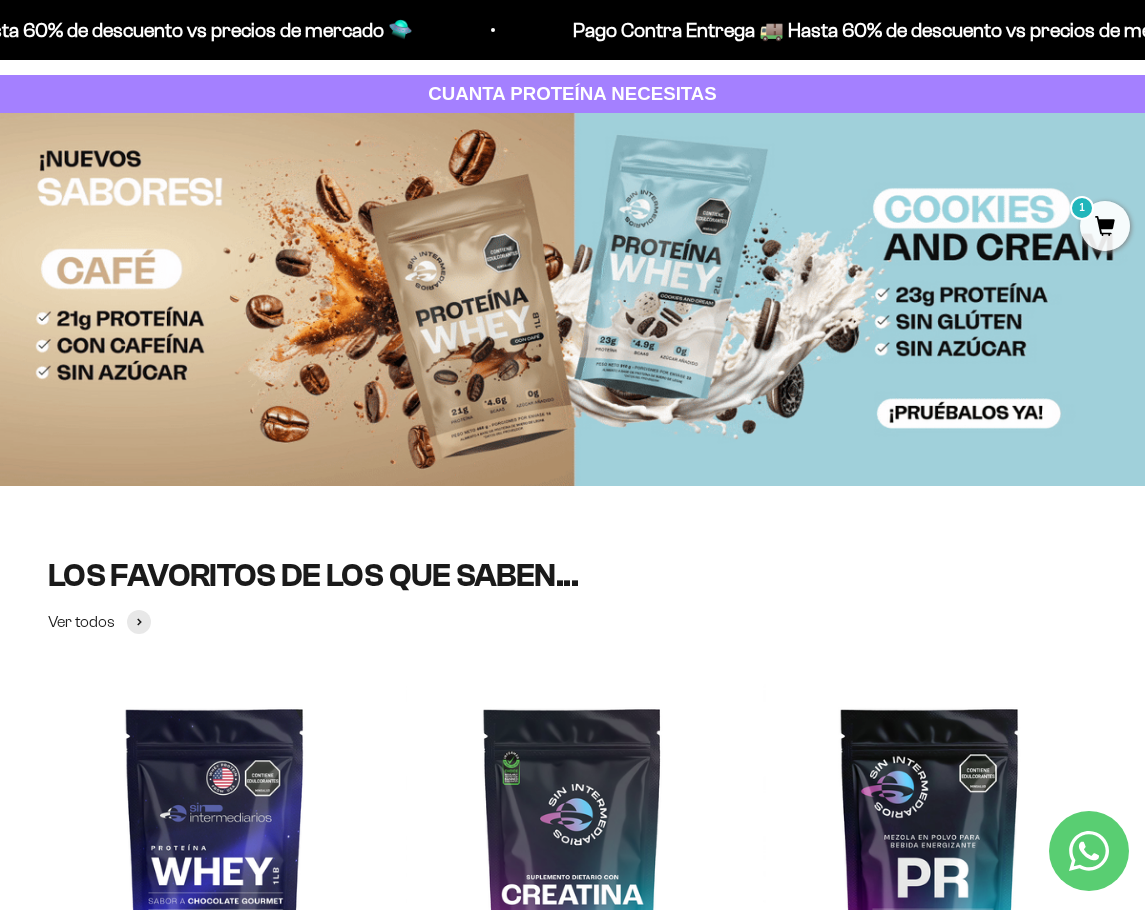 scroll, scrollTop: 0, scrollLeft: 0, axis: both 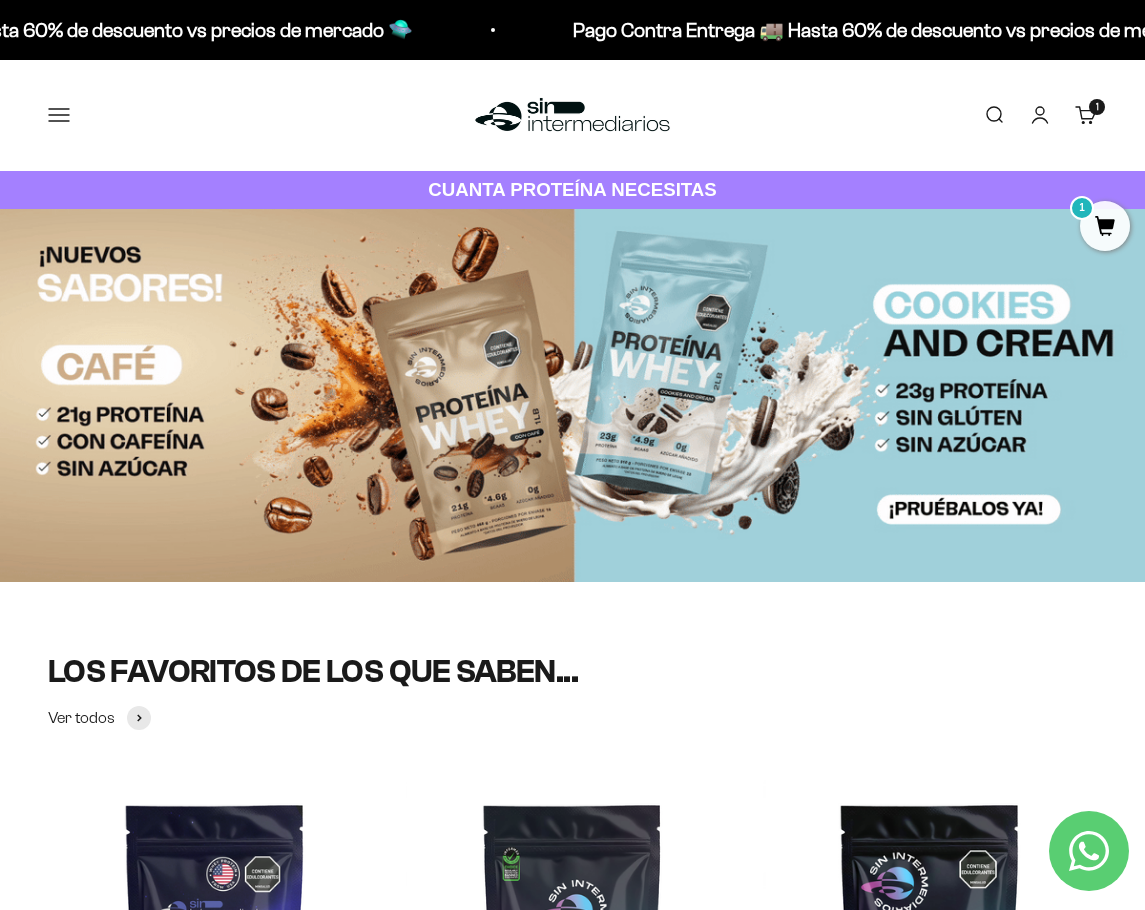 click on "Comprar" at bounding box center [0, 0] 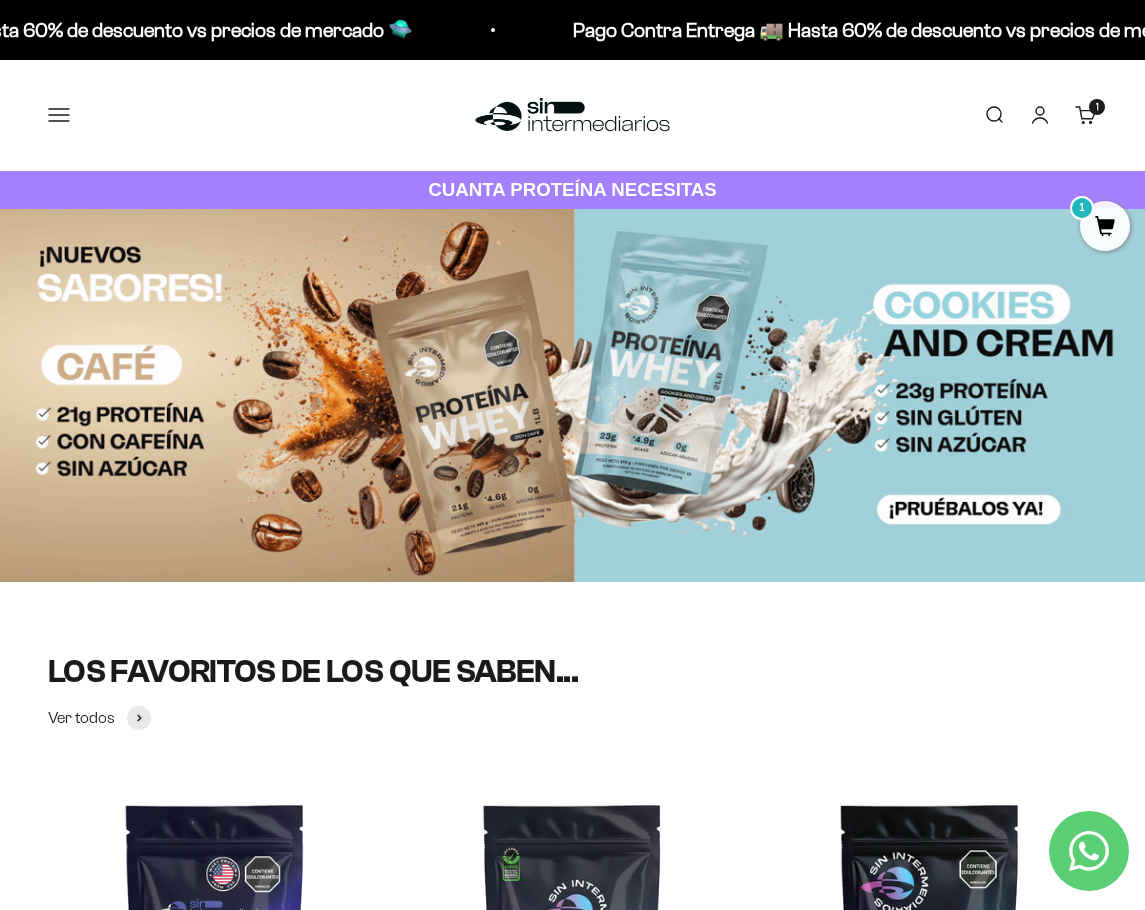 click on "Proteínas" at bounding box center [0, 0] 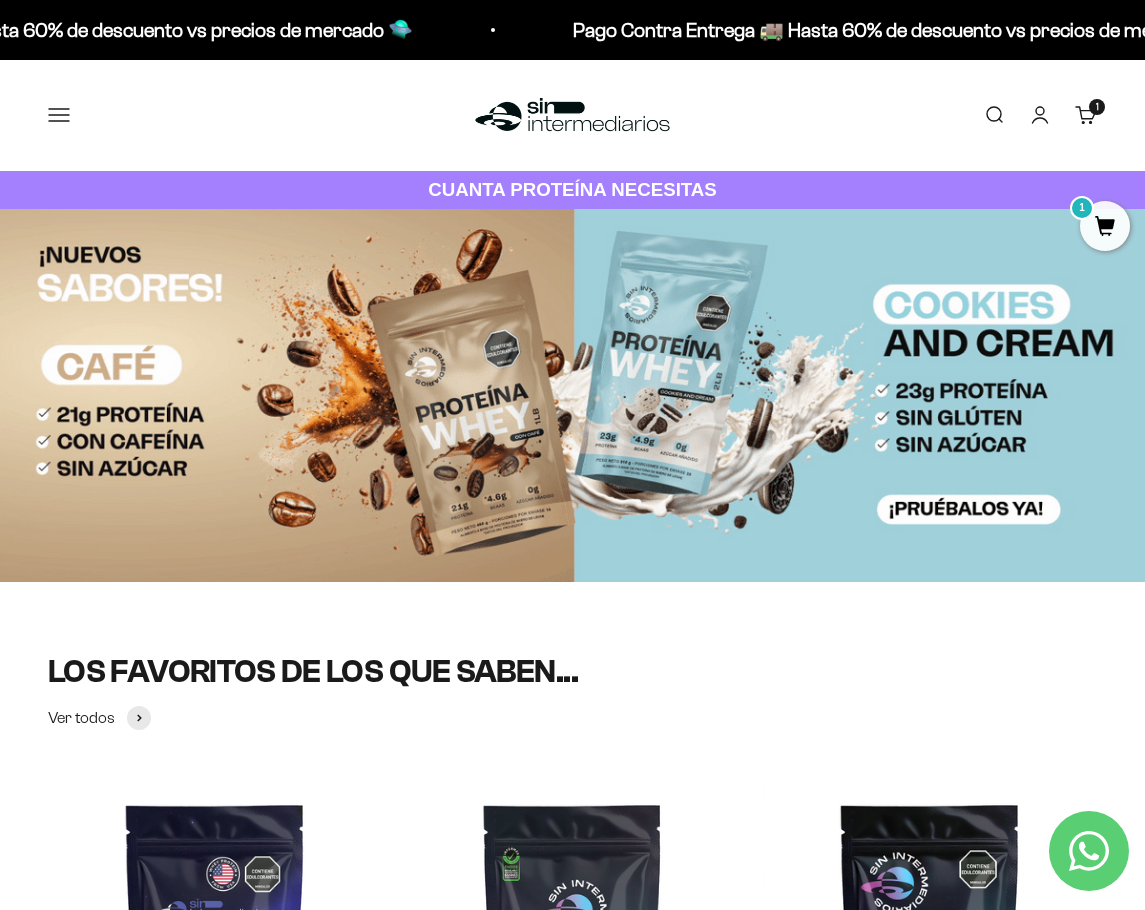 click on "Whey" at bounding box center [0, 0] 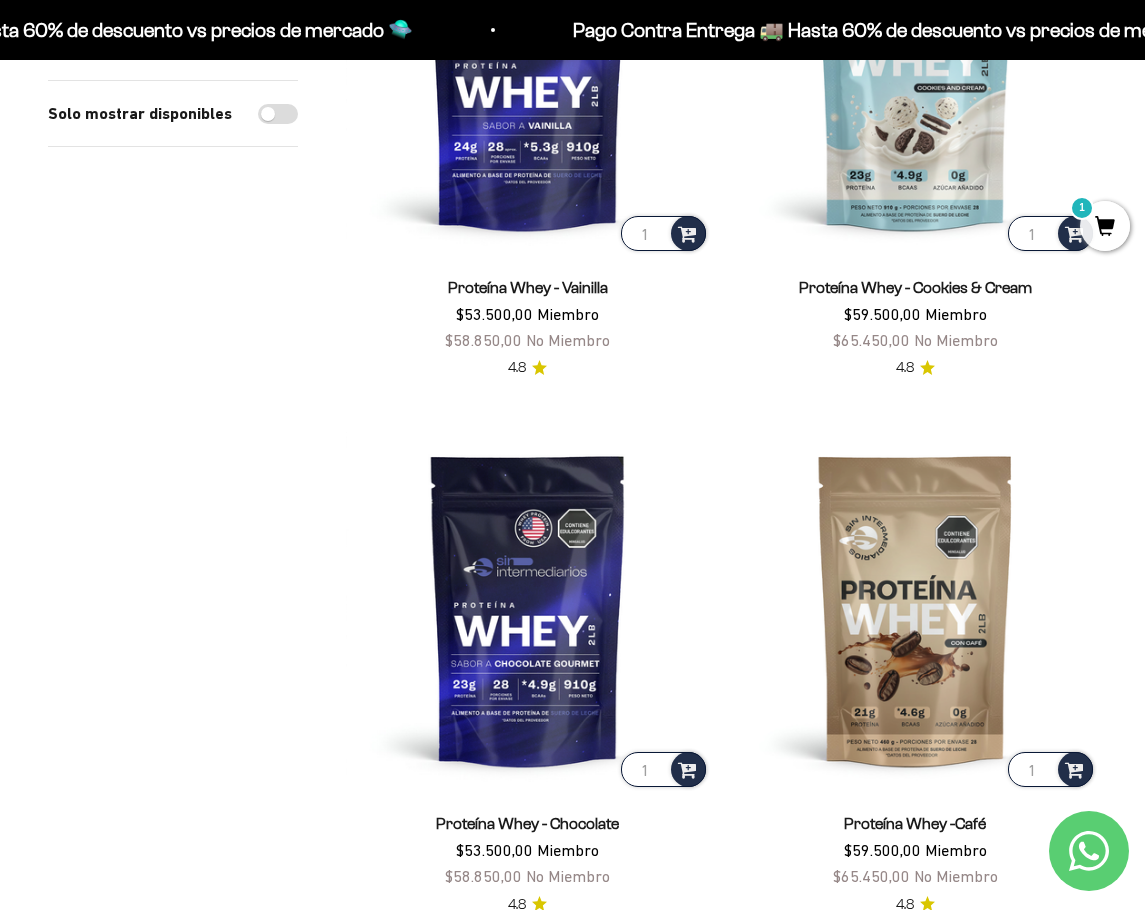 scroll, scrollTop: 600, scrollLeft: 0, axis: vertical 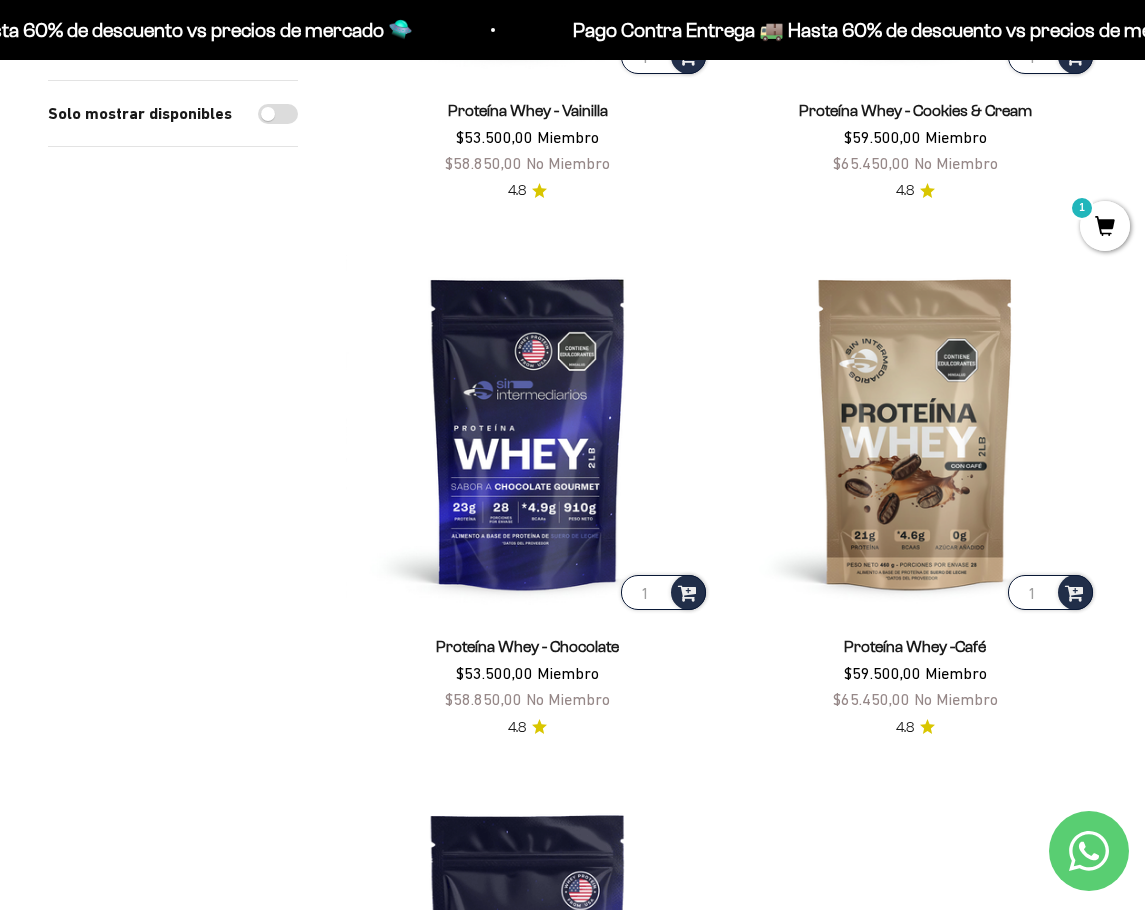 click on "Proteína Whey - Chocolate" at bounding box center (527, 646) 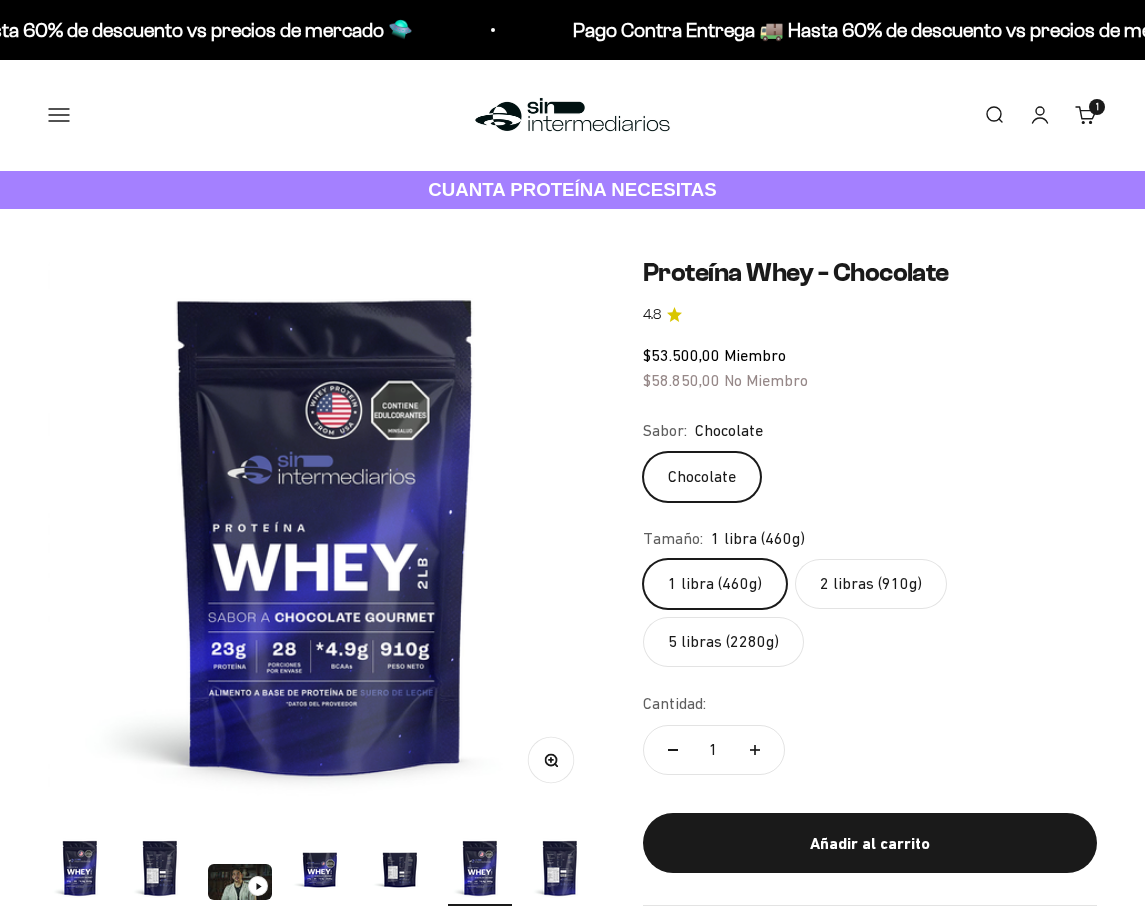 scroll, scrollTop: 0, scrollLeft: 0, axis: both 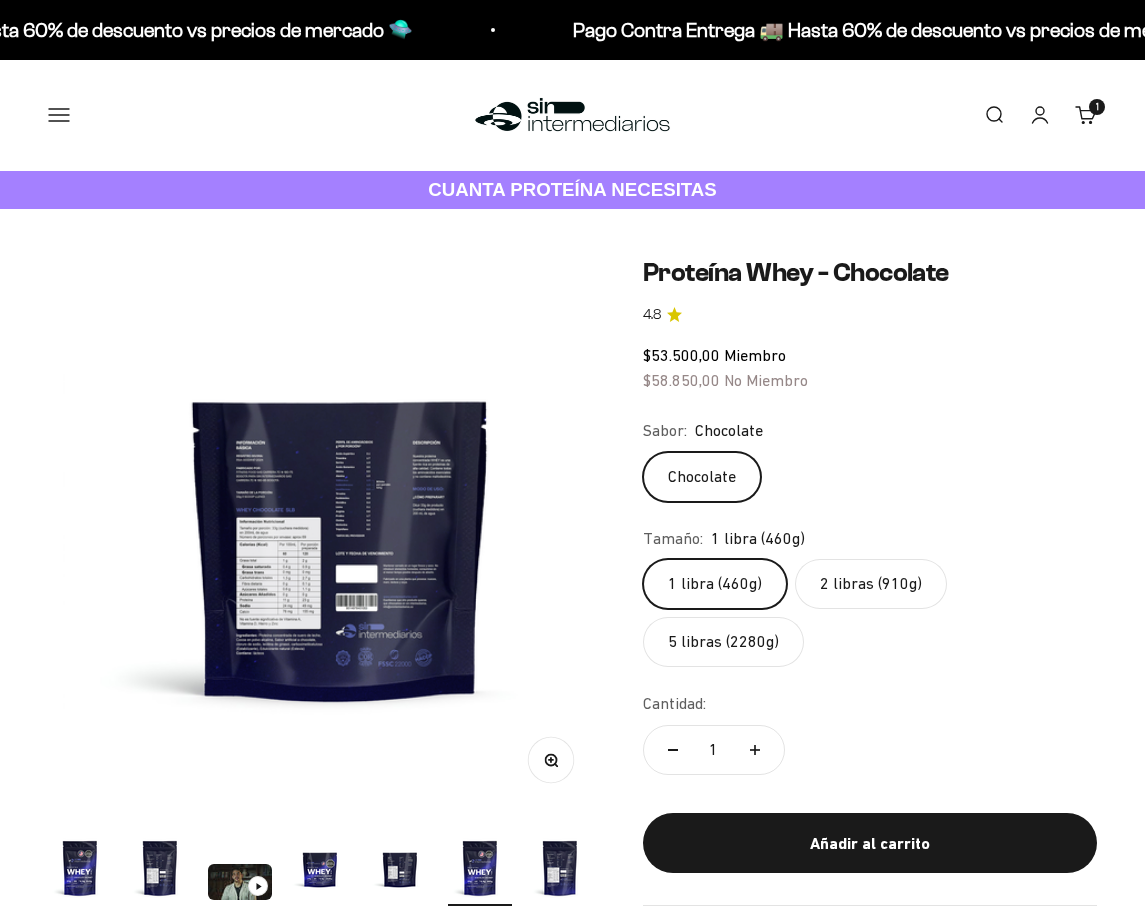 click on "5 libras (2280g)" 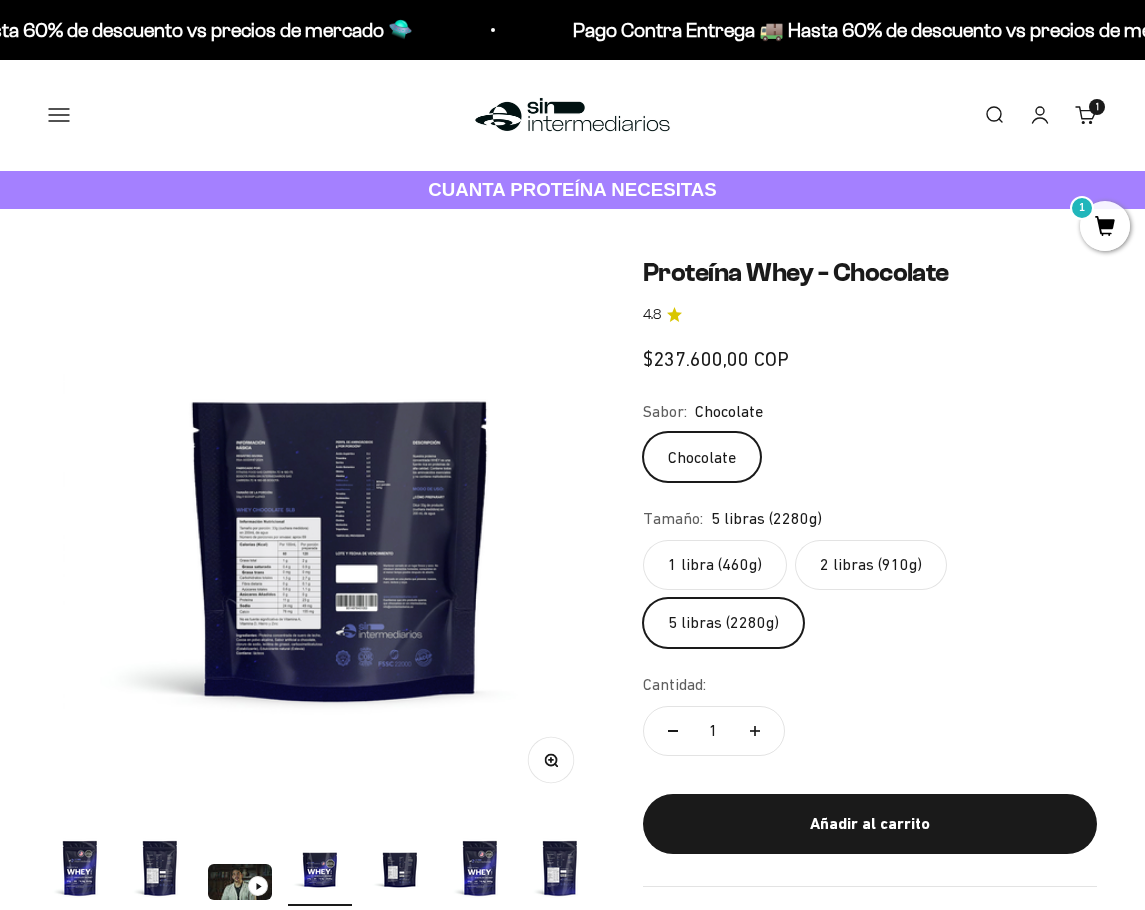 scroll, scrollTop: 0, scrollLeft: 1352, axis: horizontal 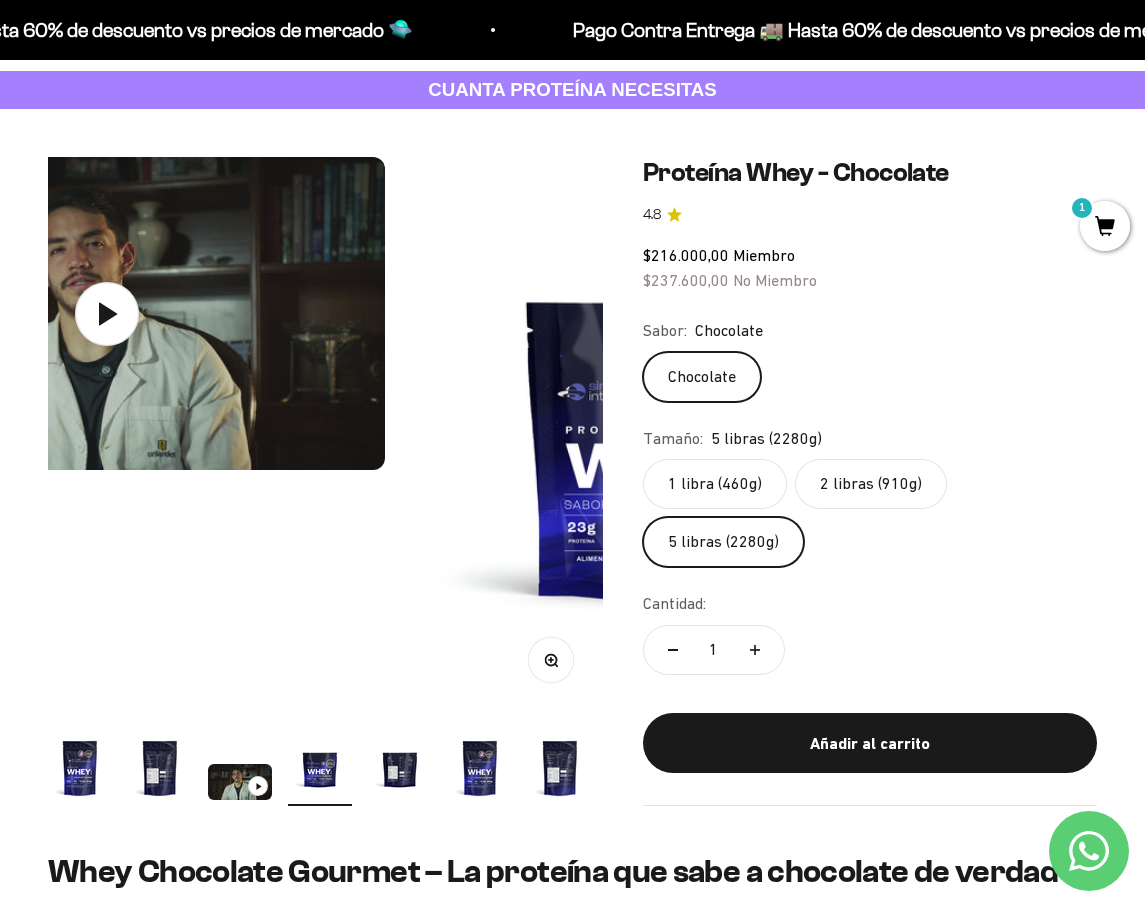drag, startPoint x: 636, startPoint y: 287, endPoint x: 816, endPoint y: 292, distance: 180.06943 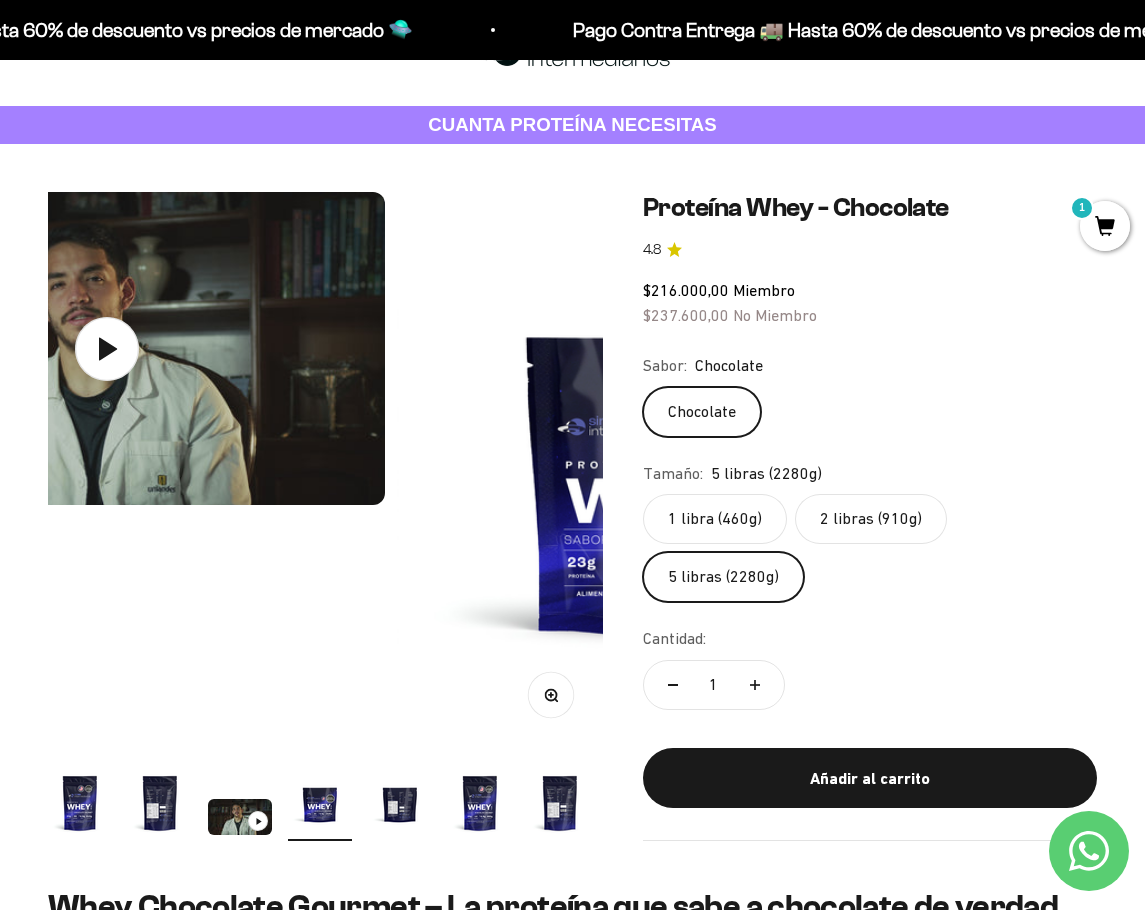 scroll, scrollTop: 100, scrollLeft: 0, axis: vertical 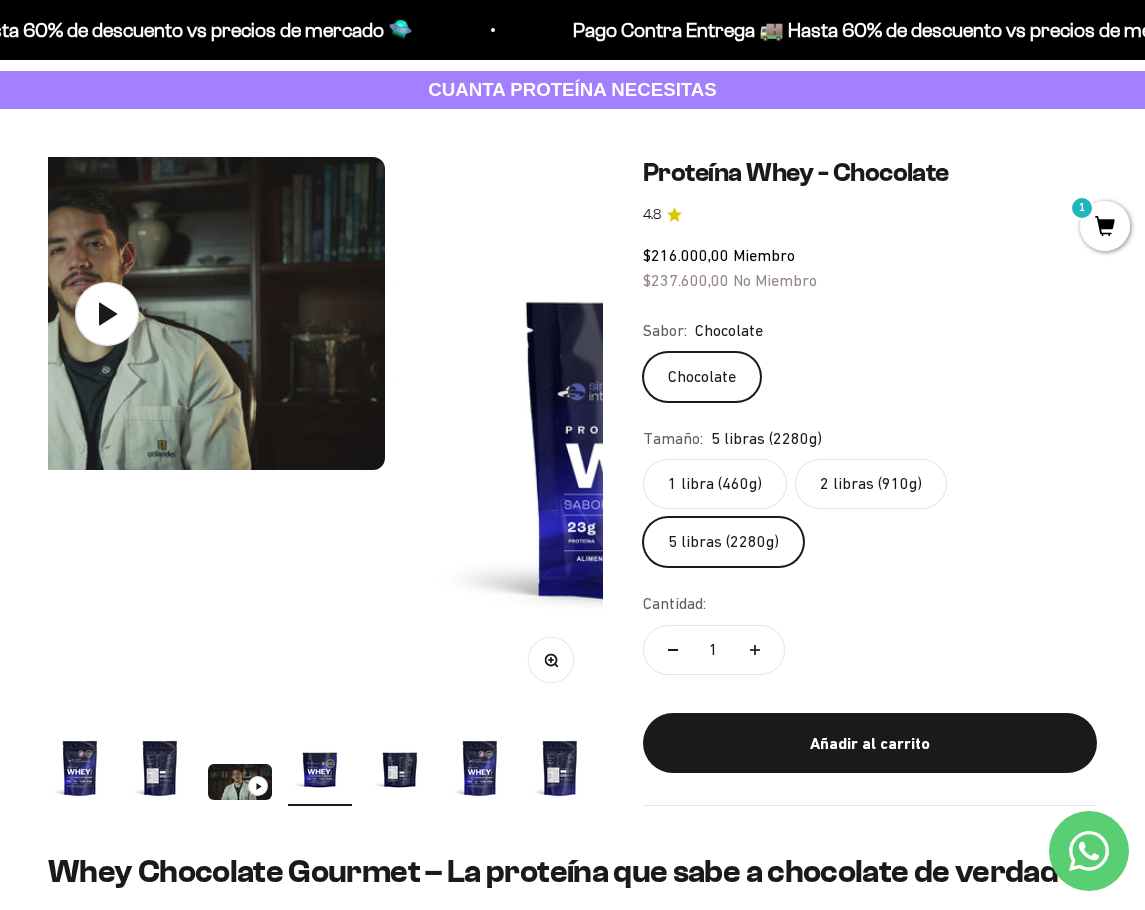 click at bounding box center (674, 434) 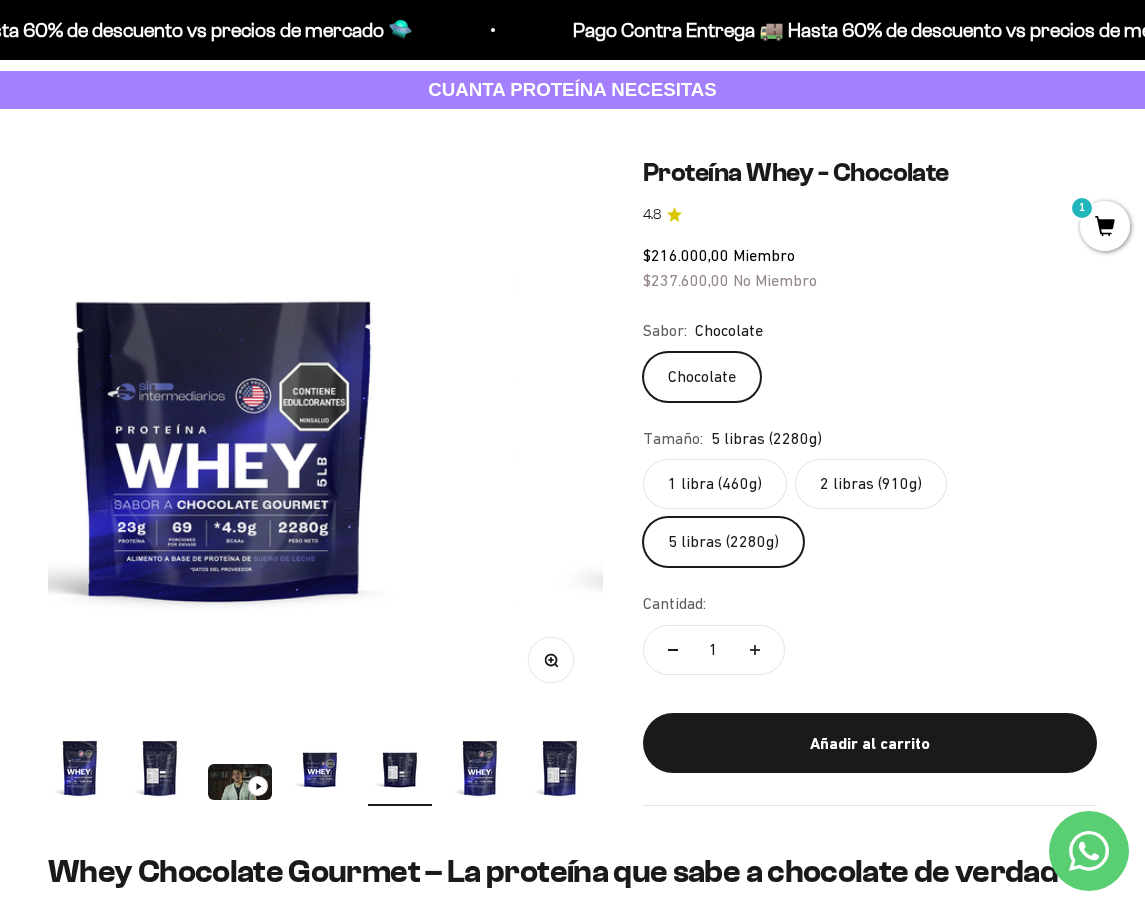 click at bounding box center [791, 434] 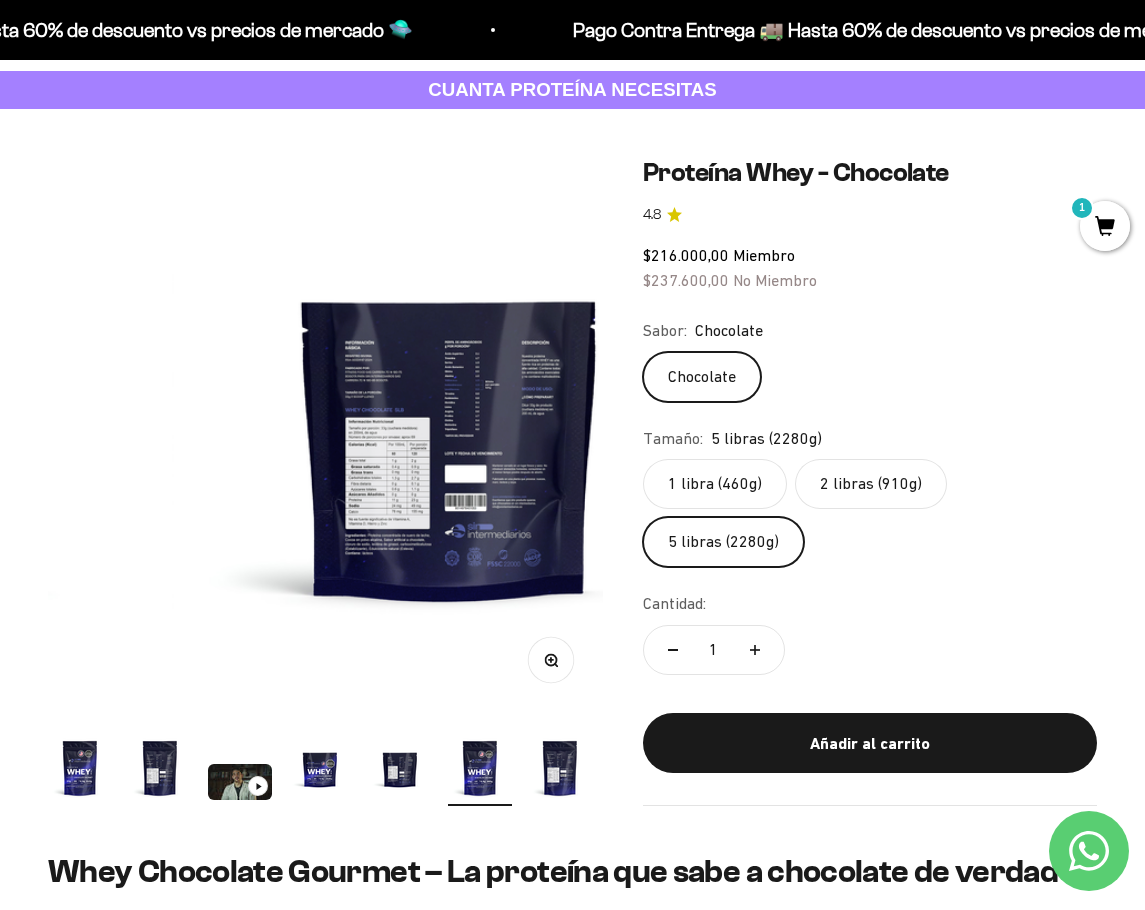 scroll, scrollTop: 0, scrollLeft: 2253, axis: horizontal 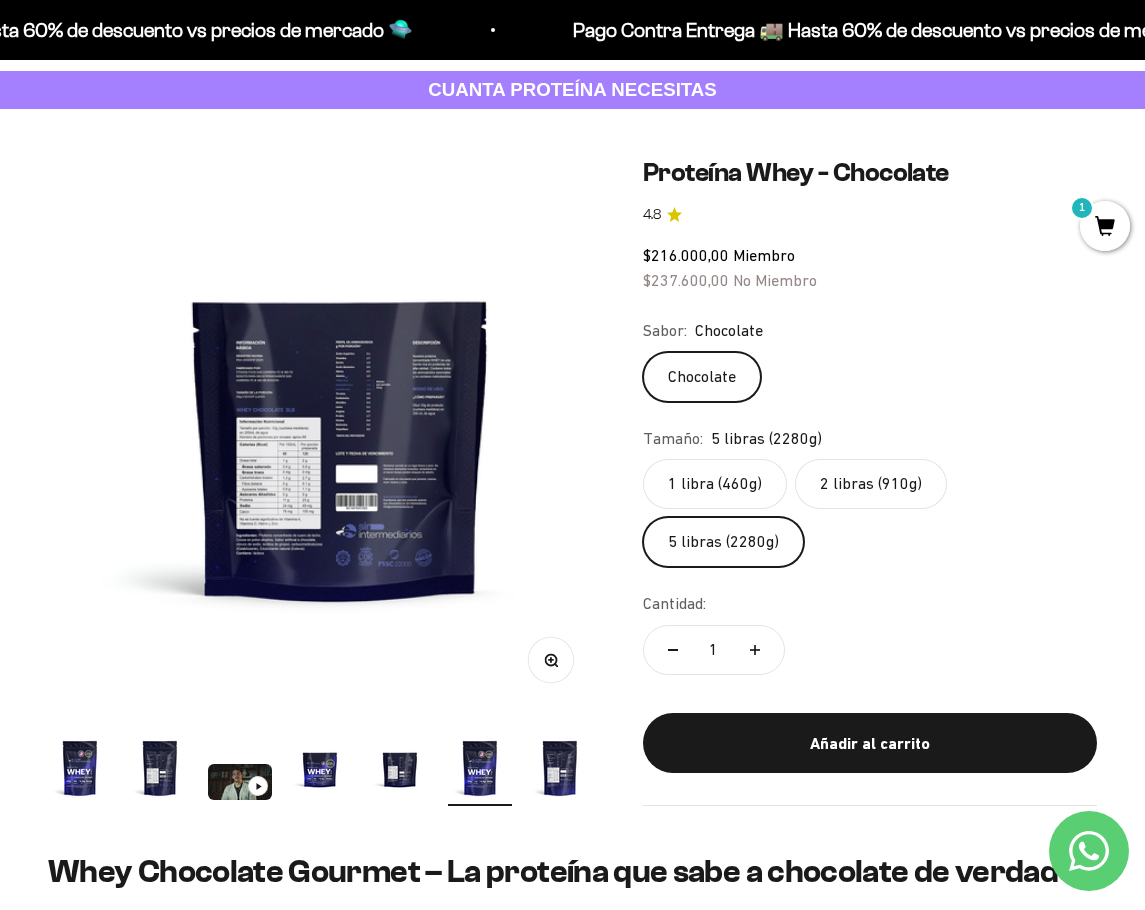 click at bounding box center [80, 768] 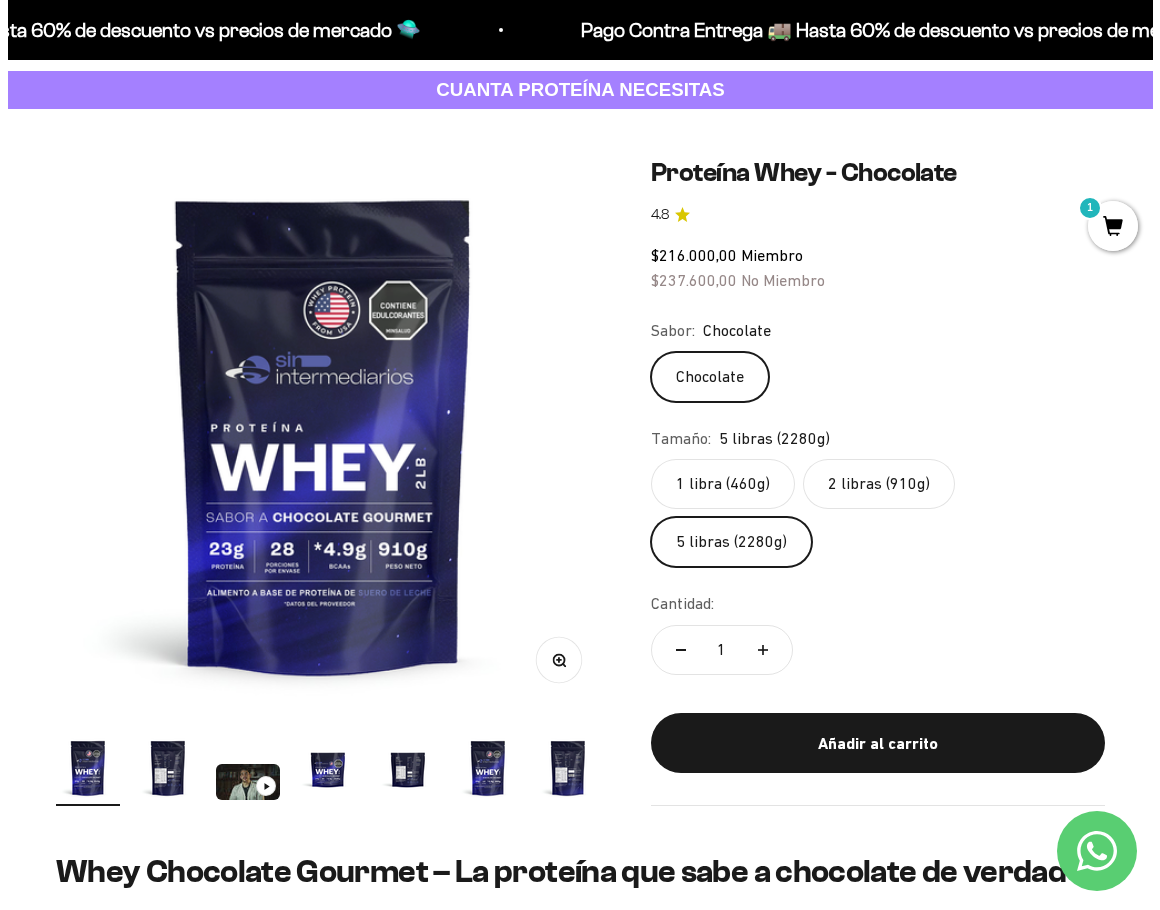 scroll, scrollTop: 0, scrollLeft: 0, axis: both 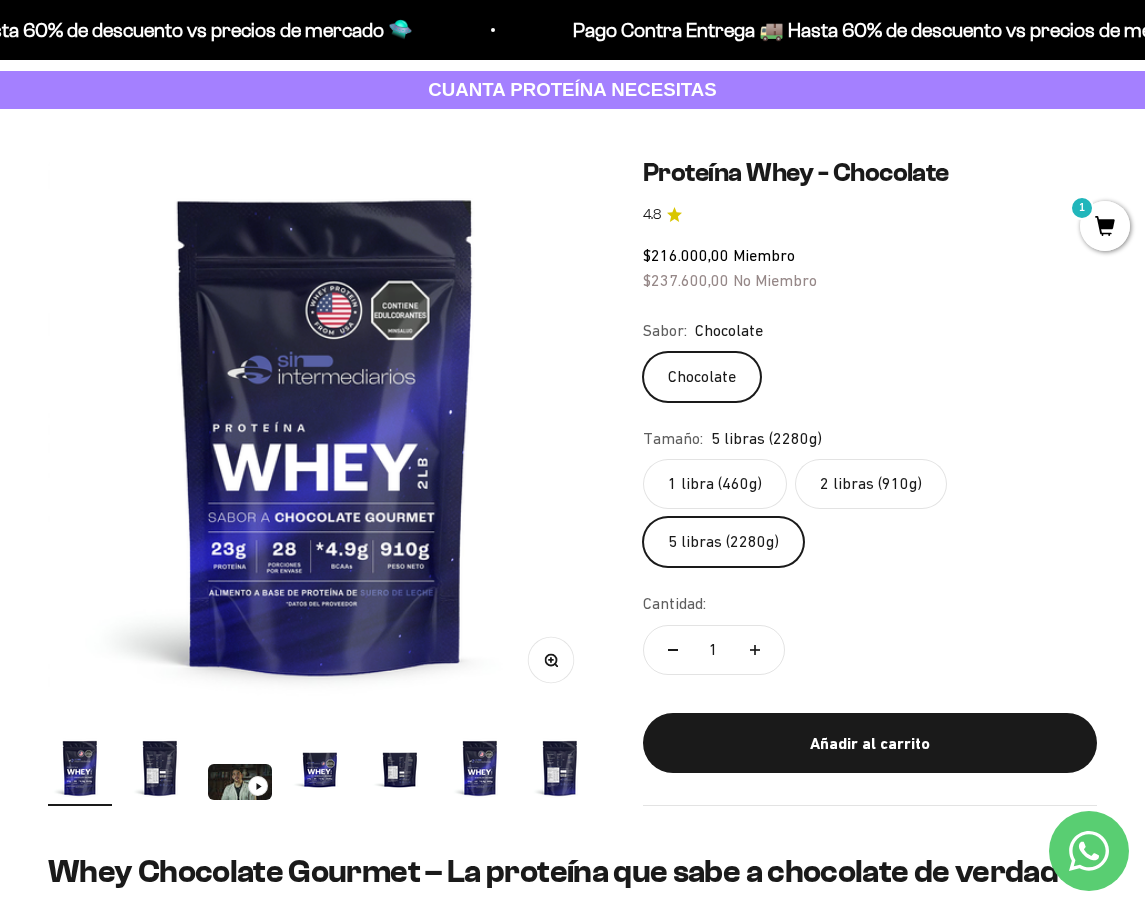 click on "5 libras (2280g)" 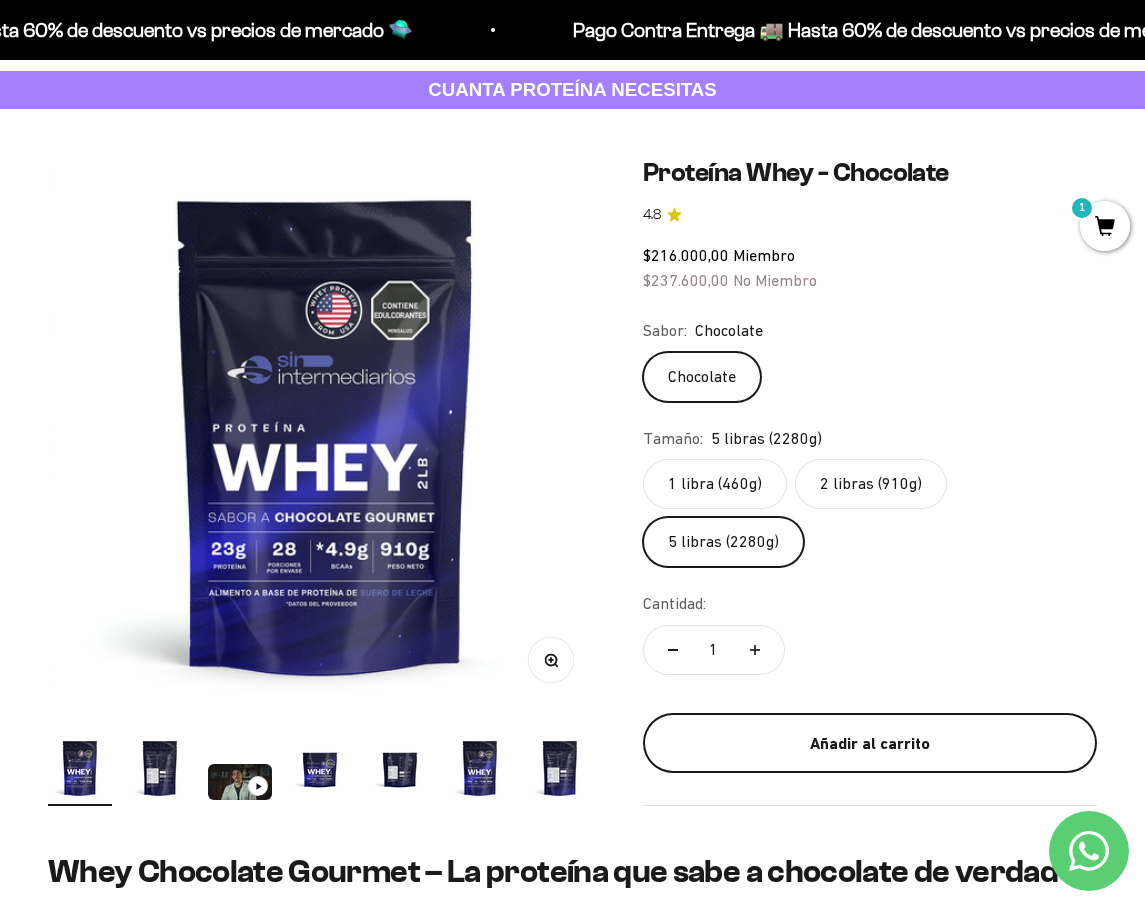 click on "Añadir al carrito" at bounding box center (870, 744) 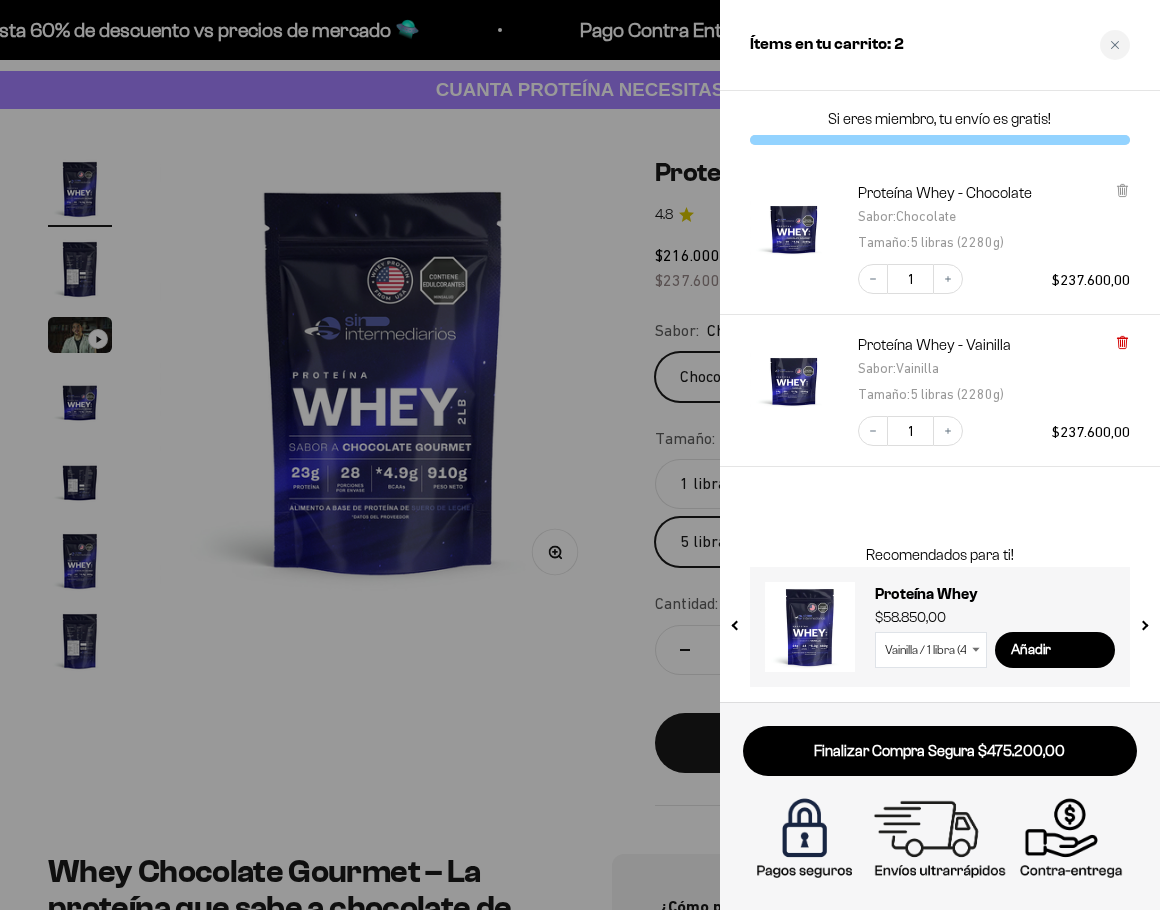 click 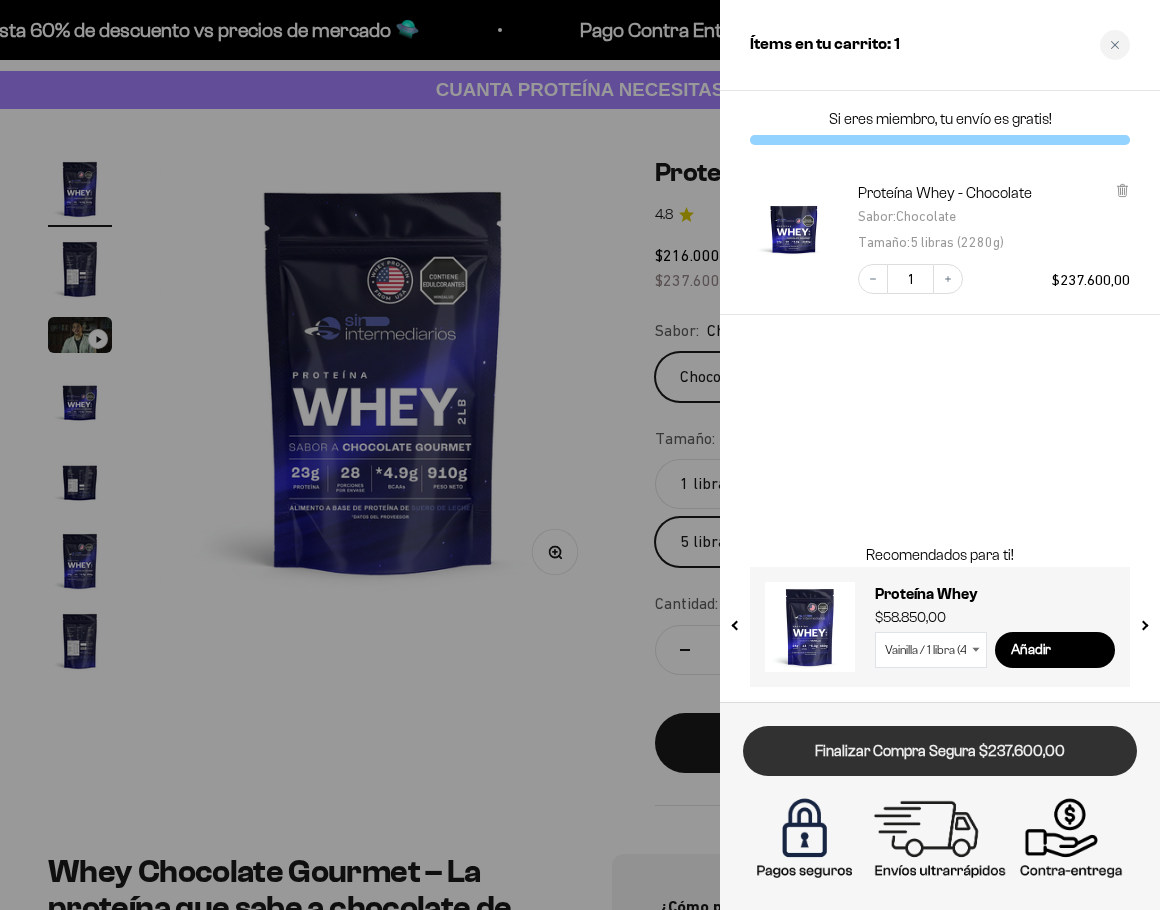 click on "Finalizar Compra Segura $237.600,00" at bounding box center [940, 751] 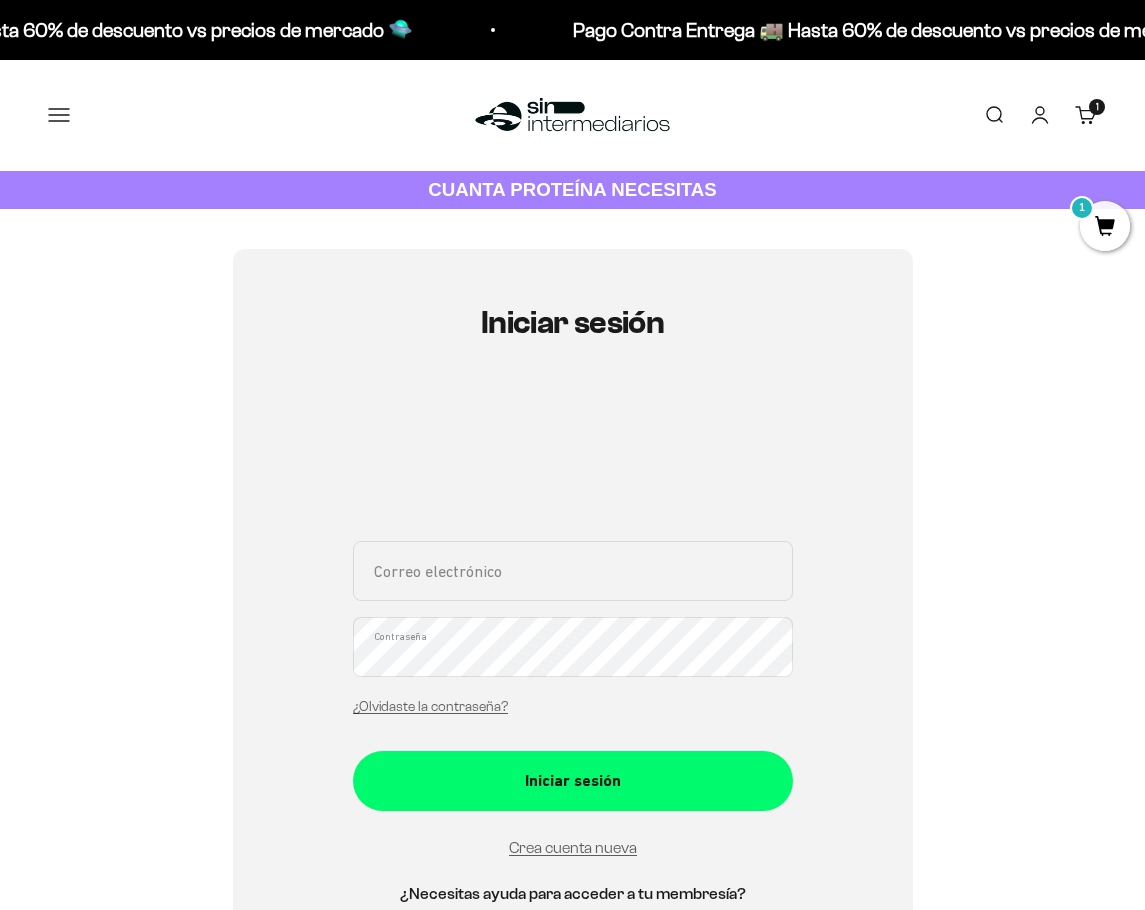 scroll, scrollTop: 0, scrollLeft: 0, axis: both 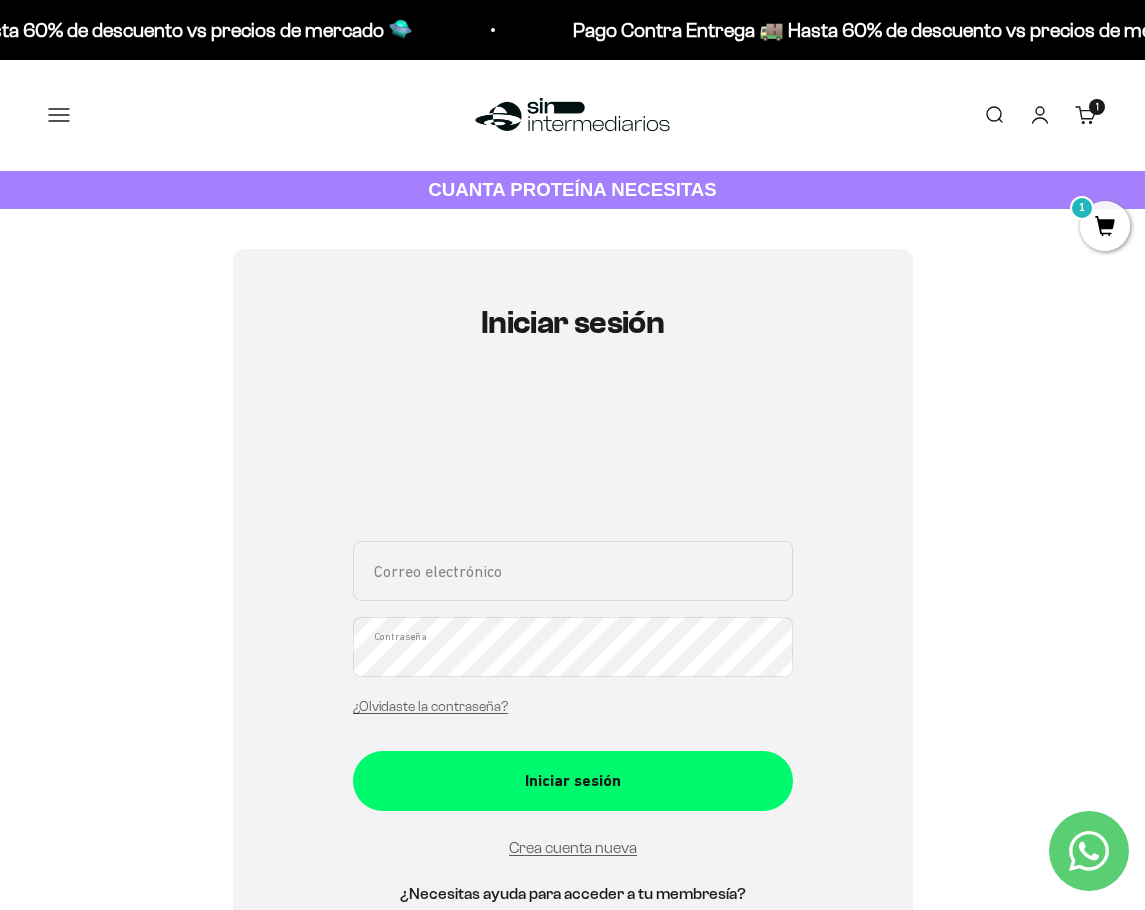 click on "Correo electrónico" at bounding box center (573, 571) 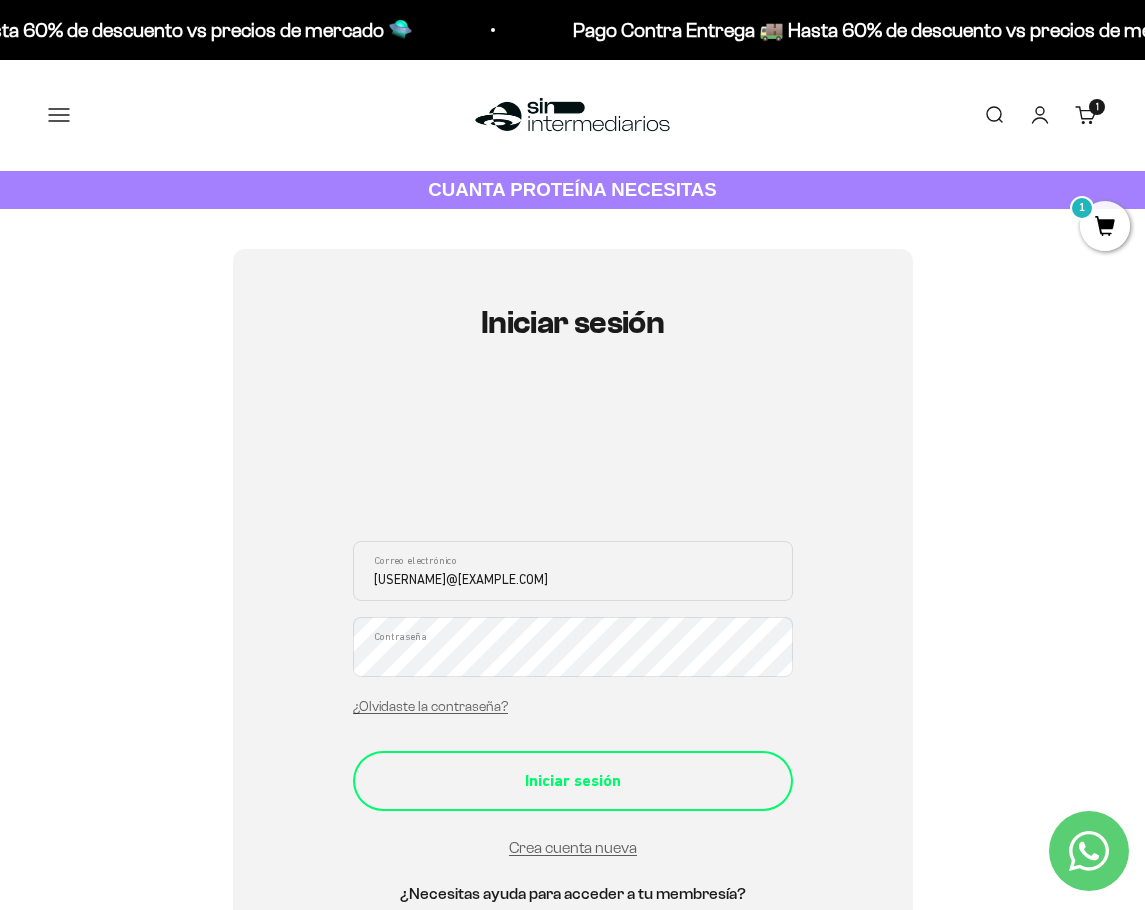 click on "Iniciar sesión" at bounding box center [573, 781] 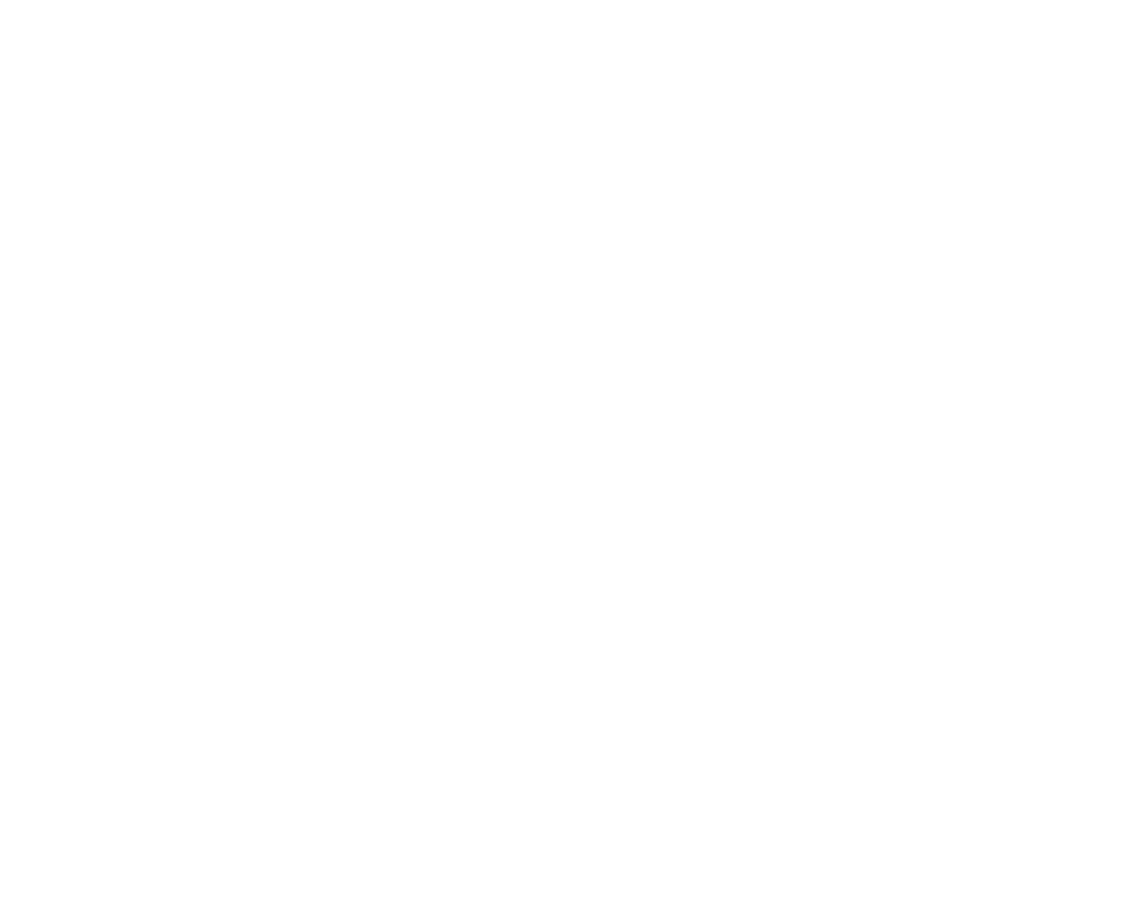 scroll, scrollTop: 0, scrollLeft: 0, axis: both 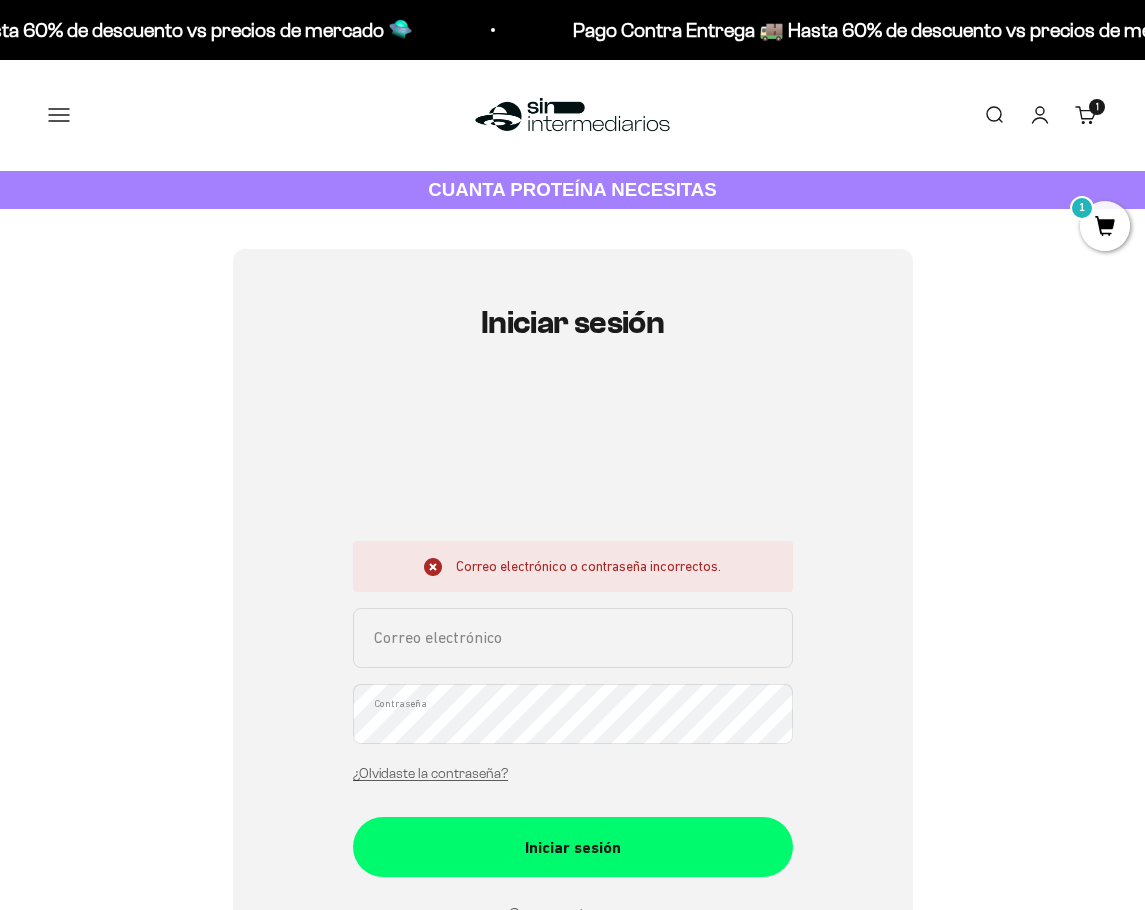 click on "Correo electrónico" at bounding box center [573, 638] 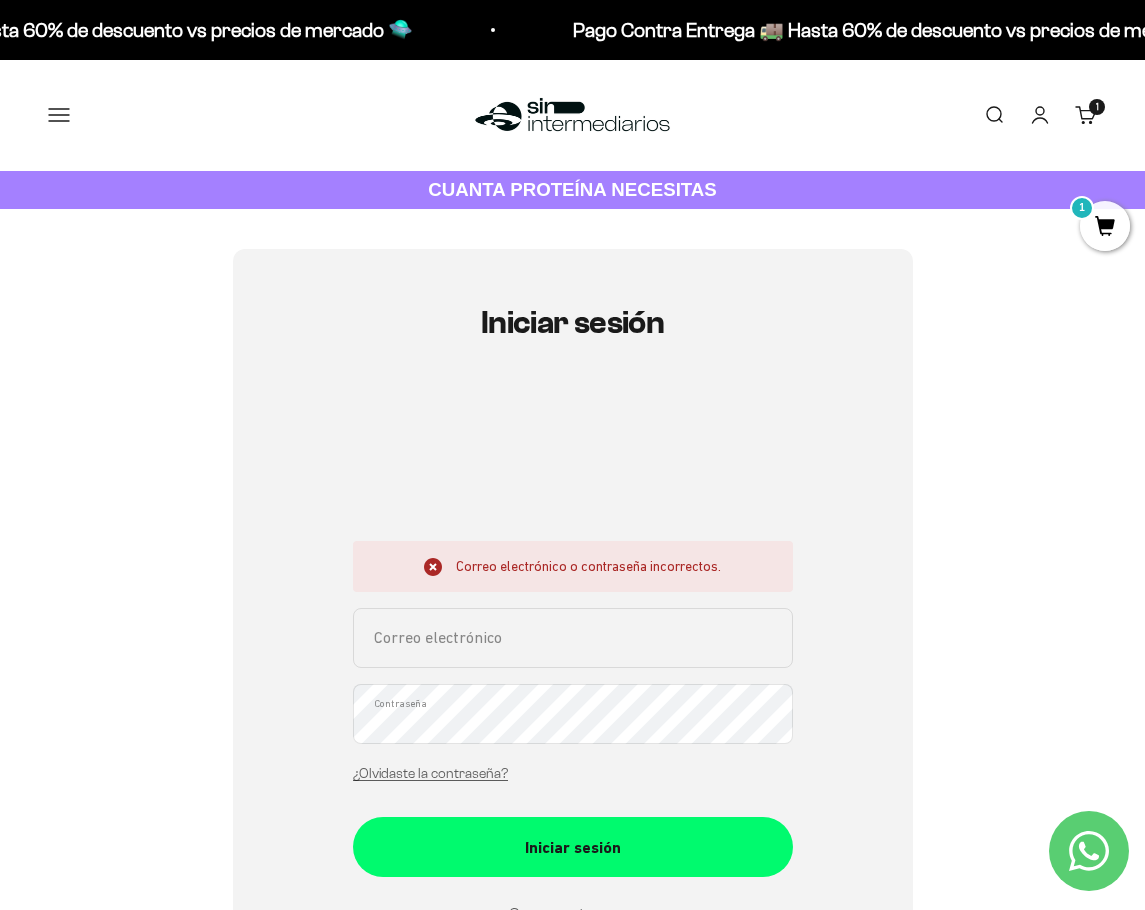 type on "[USERNAME]@[EXAMPLE.COM]" 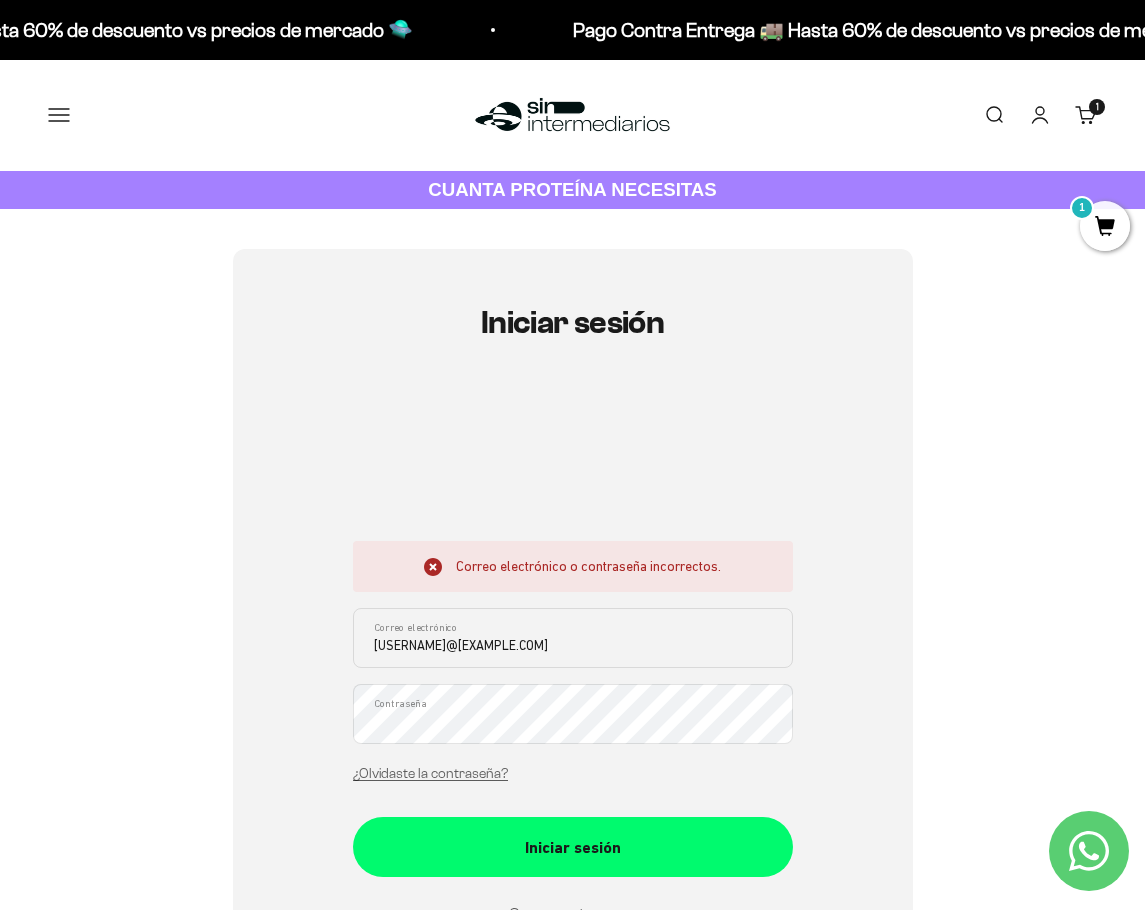 click on "Iniciar sesión" at bounding box center [573, 847] 